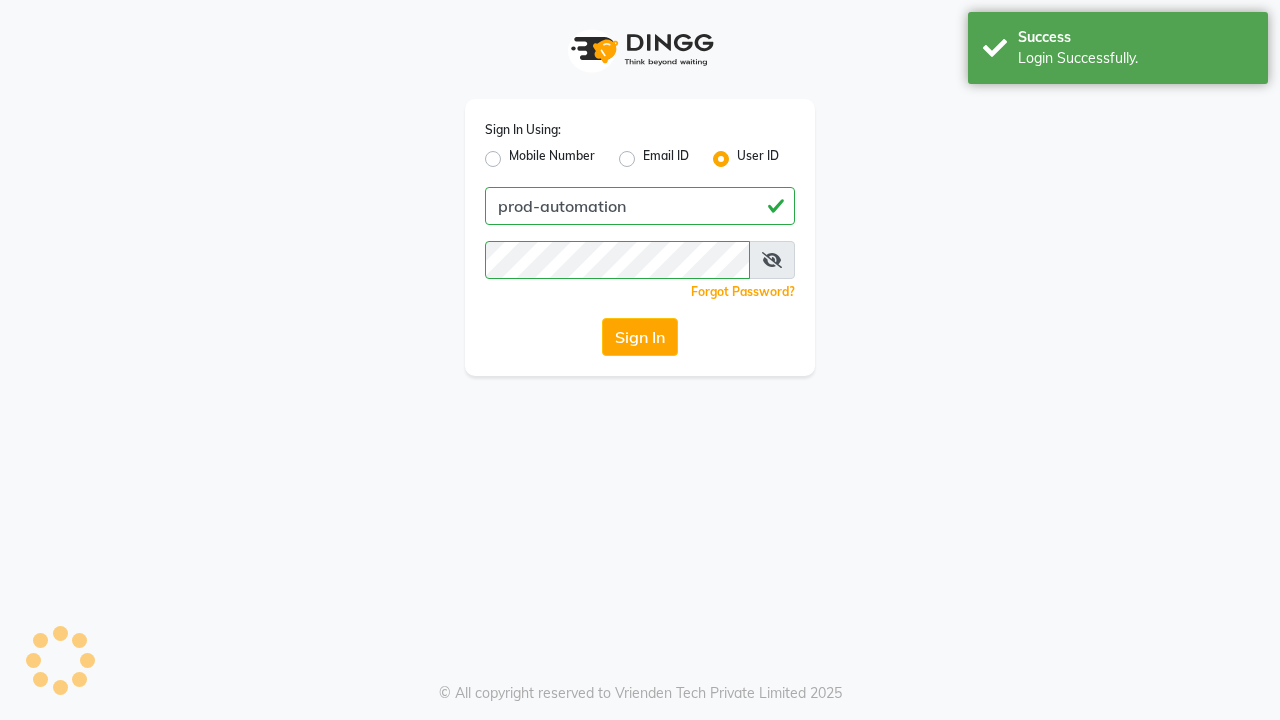 scroll, scrollTop: 0, scrollLeft: 0, axis: both 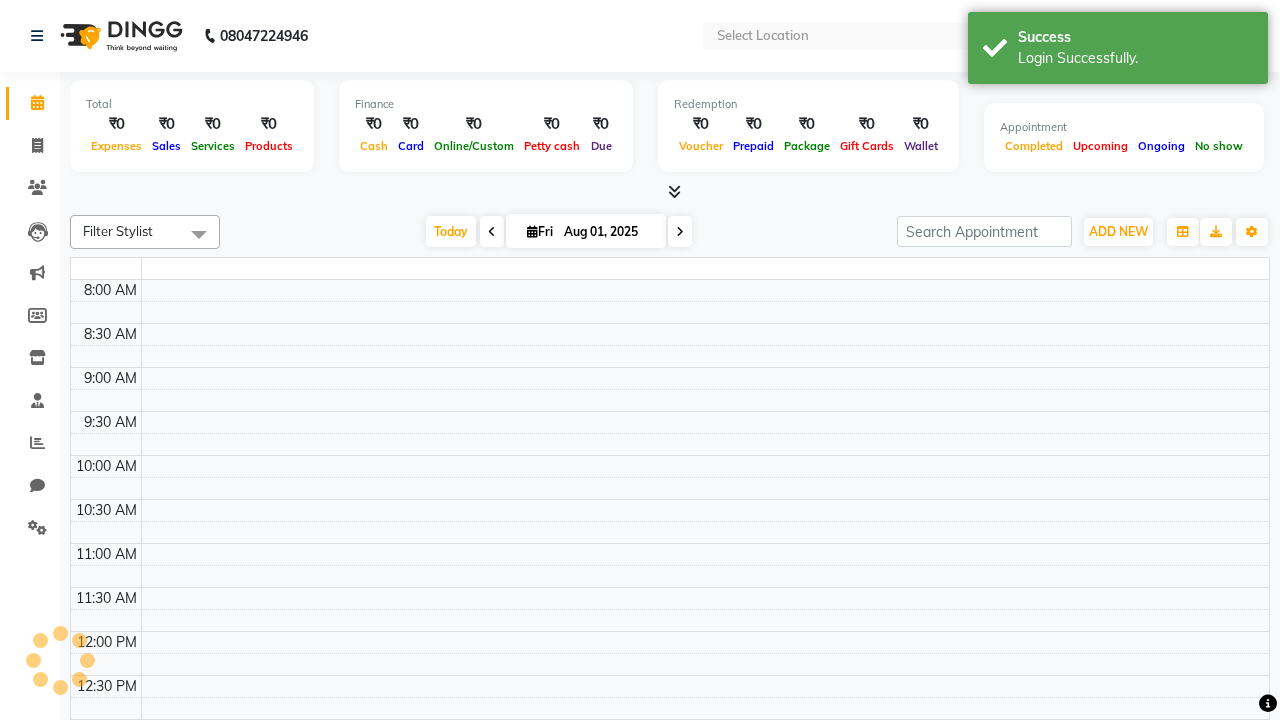 select on "en" 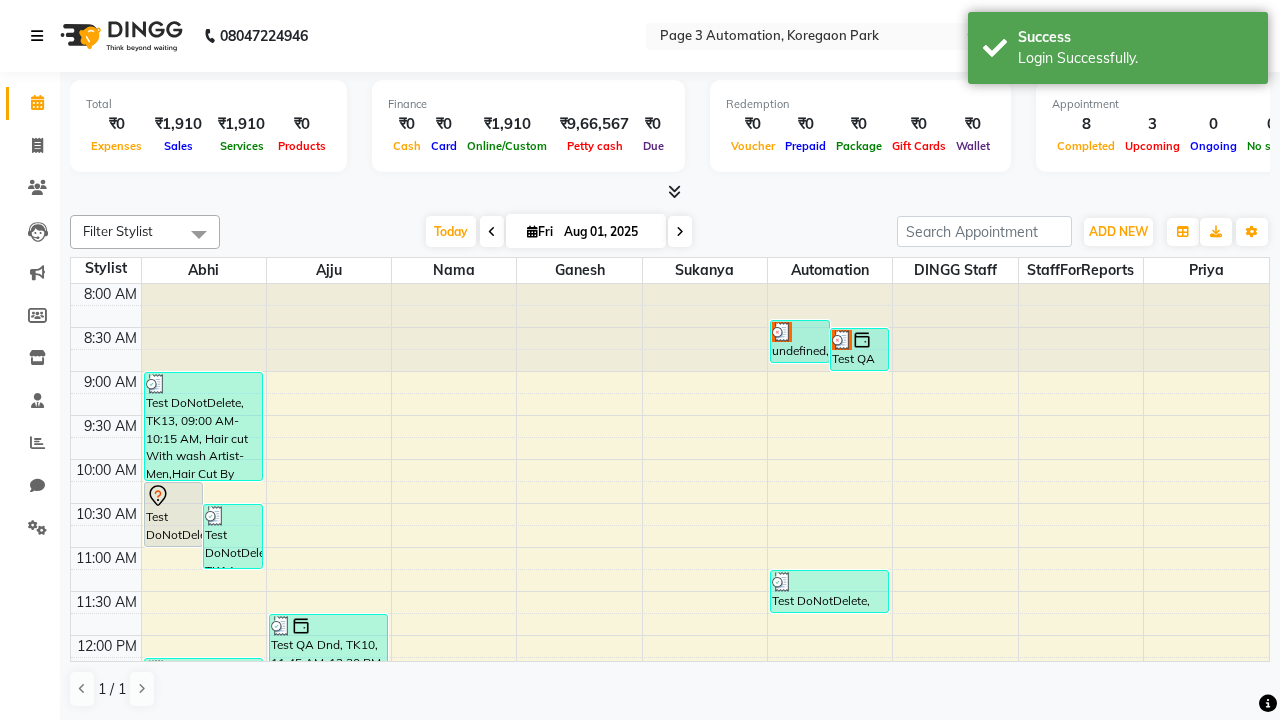 click at bounding box center (37, 36) 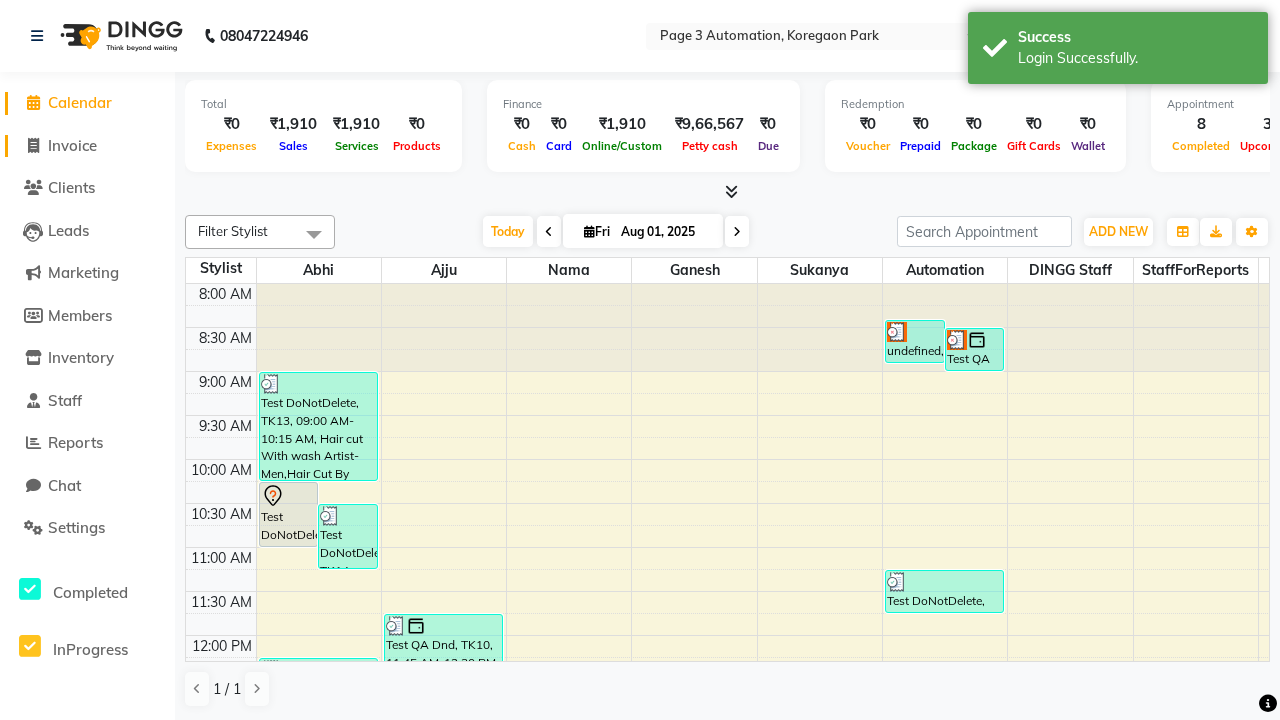 click on "Invoice" 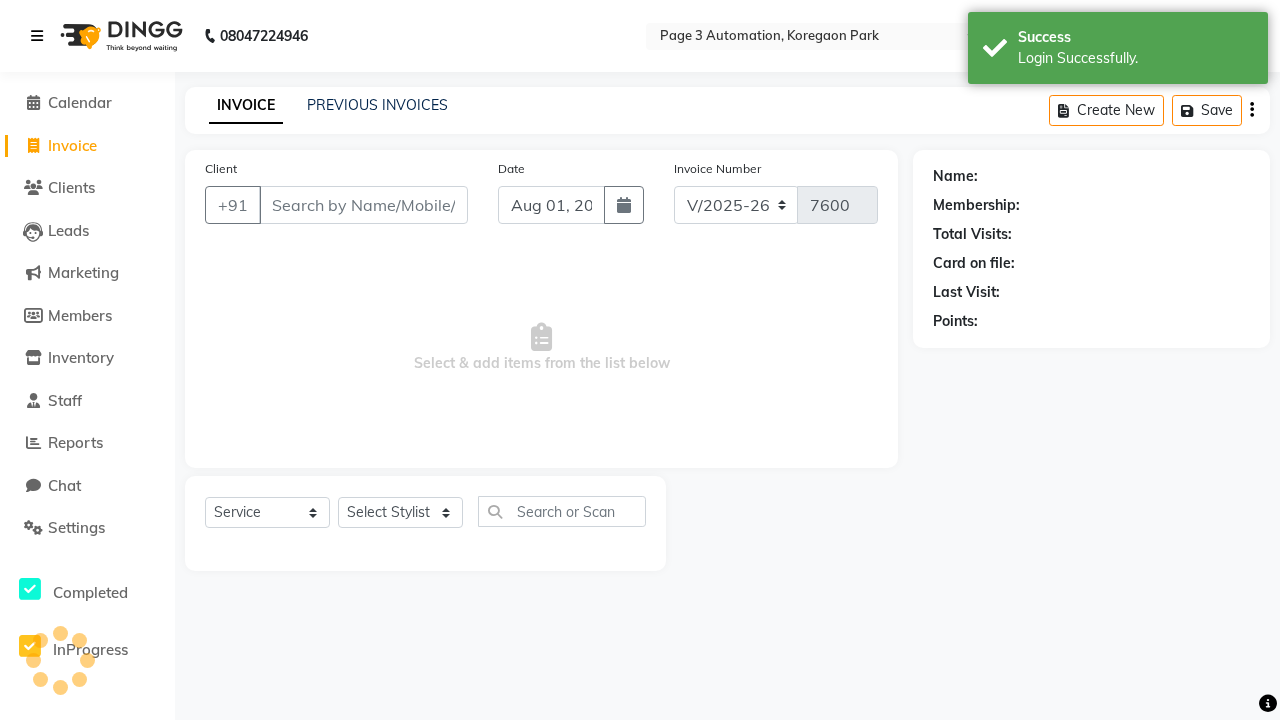 click at bounding box center (37, 36) 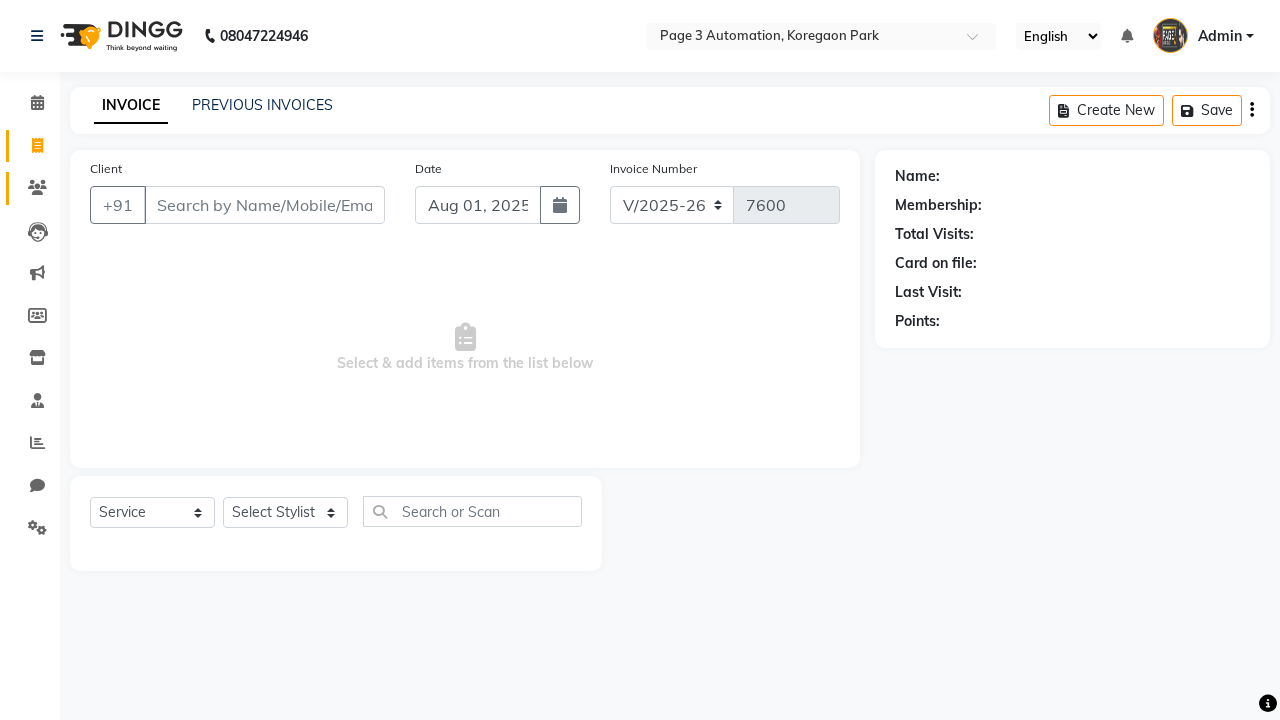 click 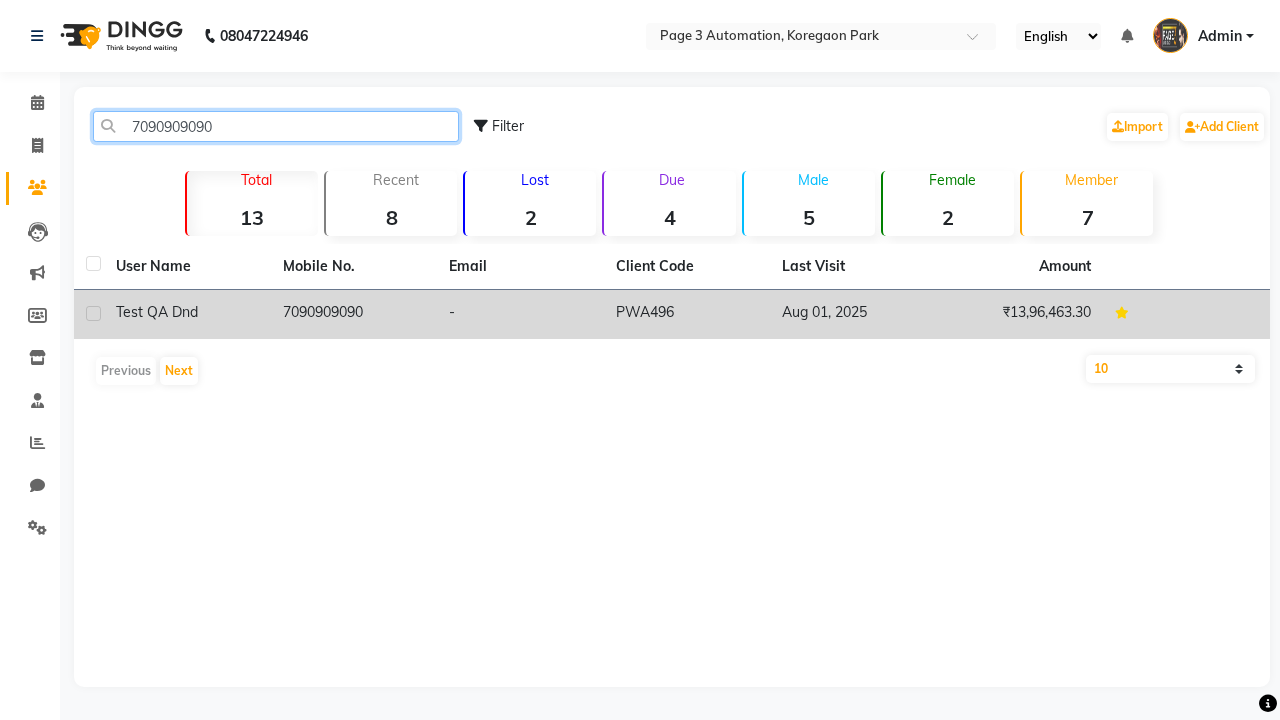 type on "7090909090" 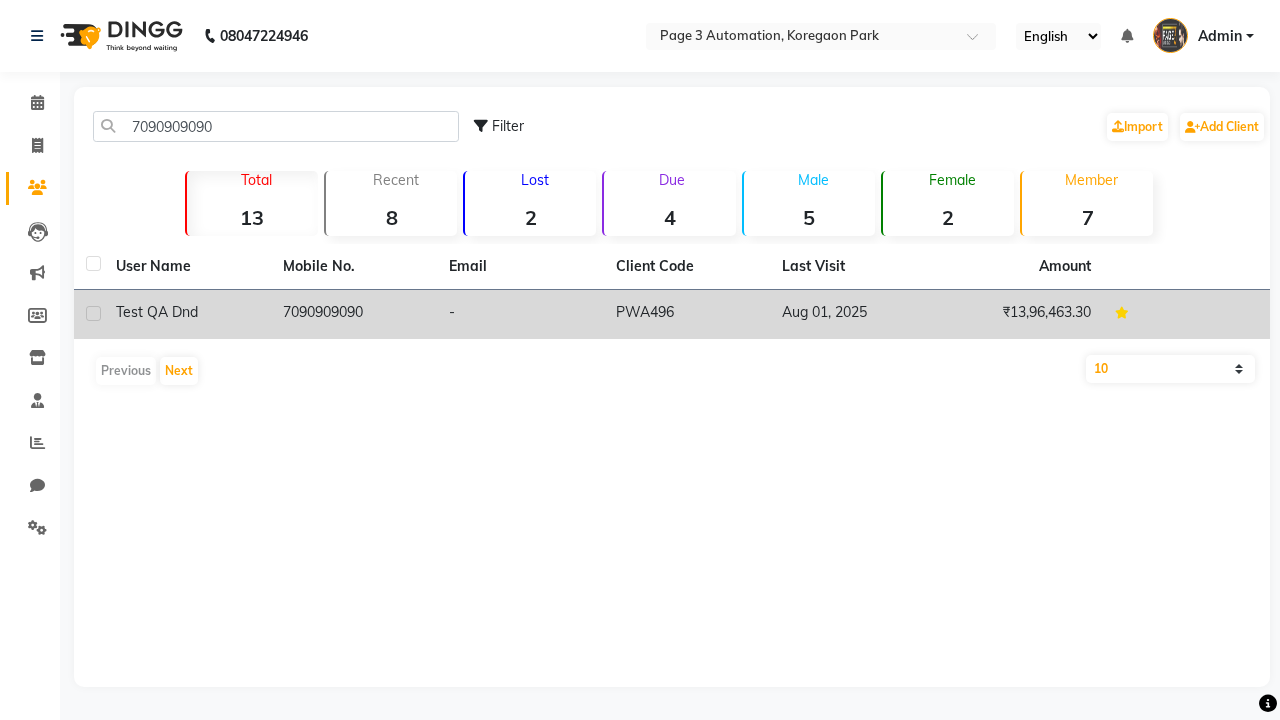 click on "7090909090" 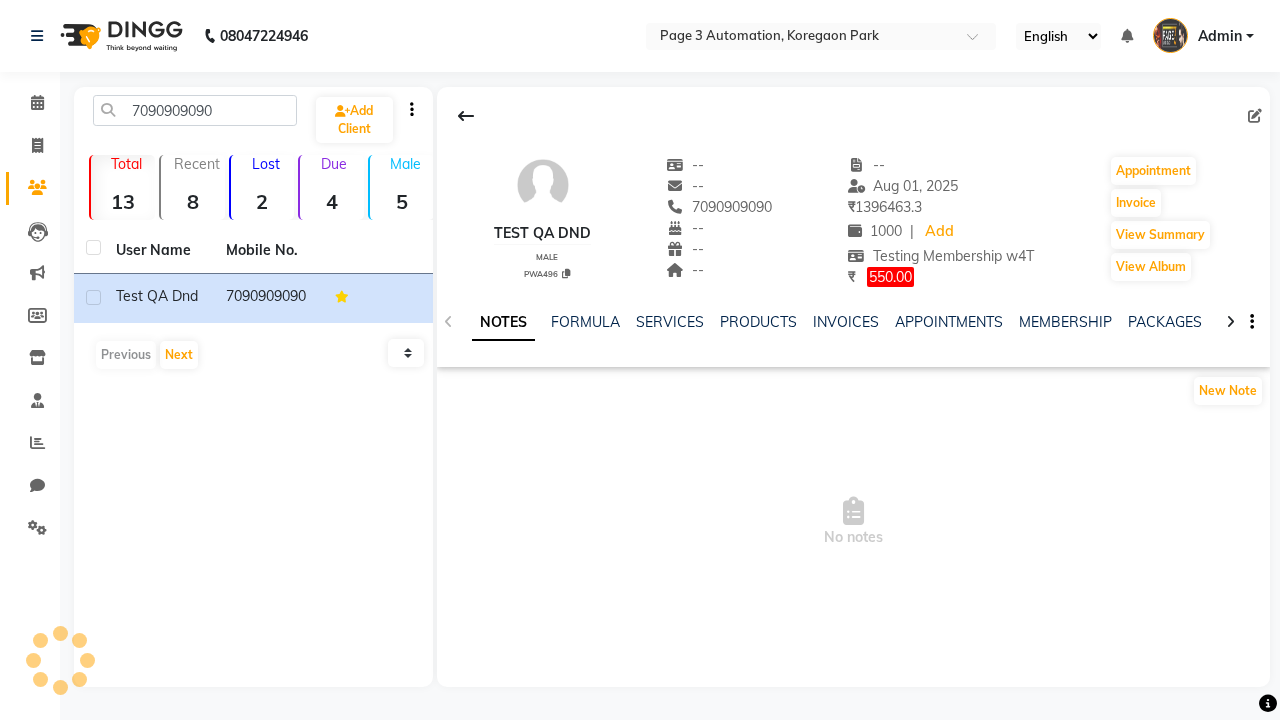 click on "POINTS" 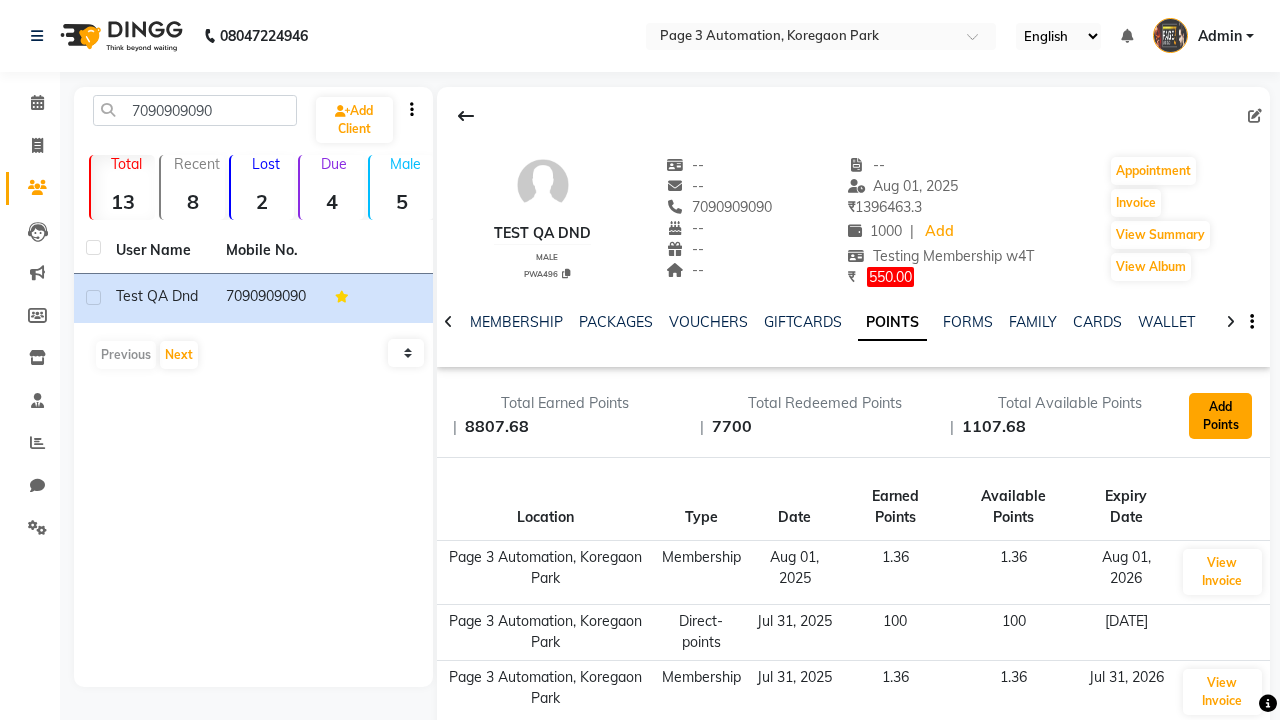 click on "Add Points" 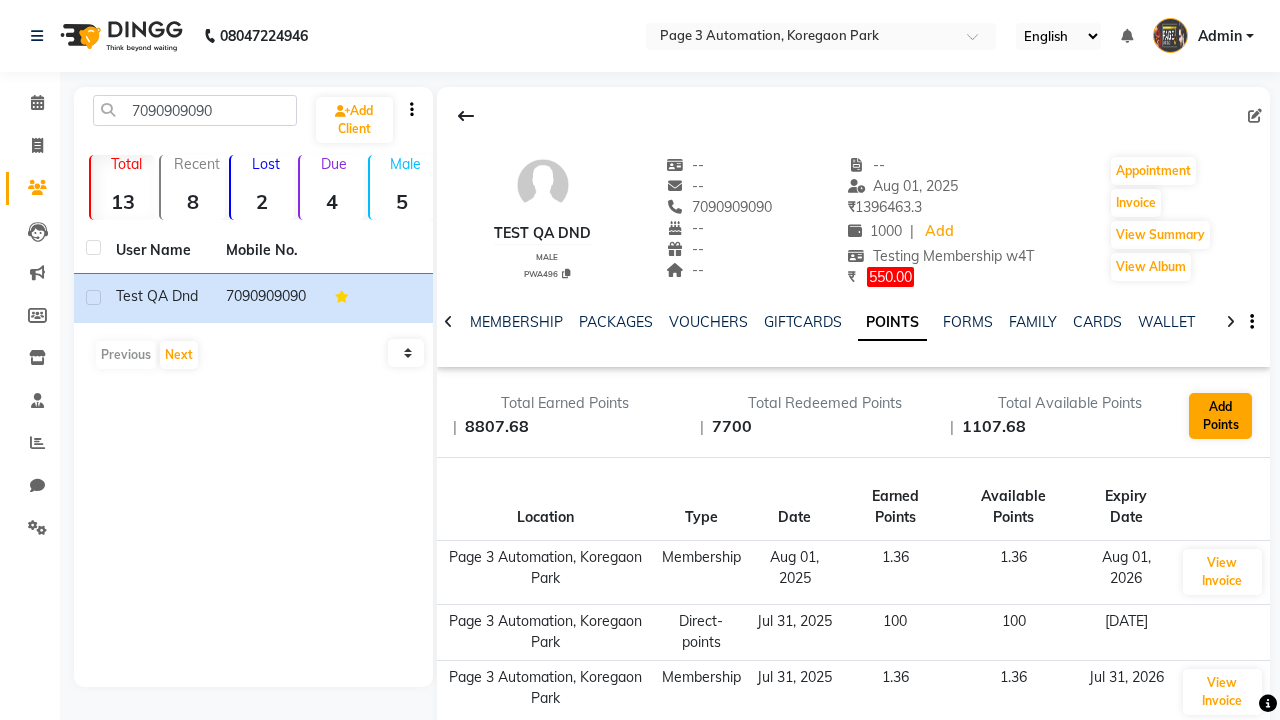 scroll, scrollTop: 0, scrollLeft: 387, axis: horizontal 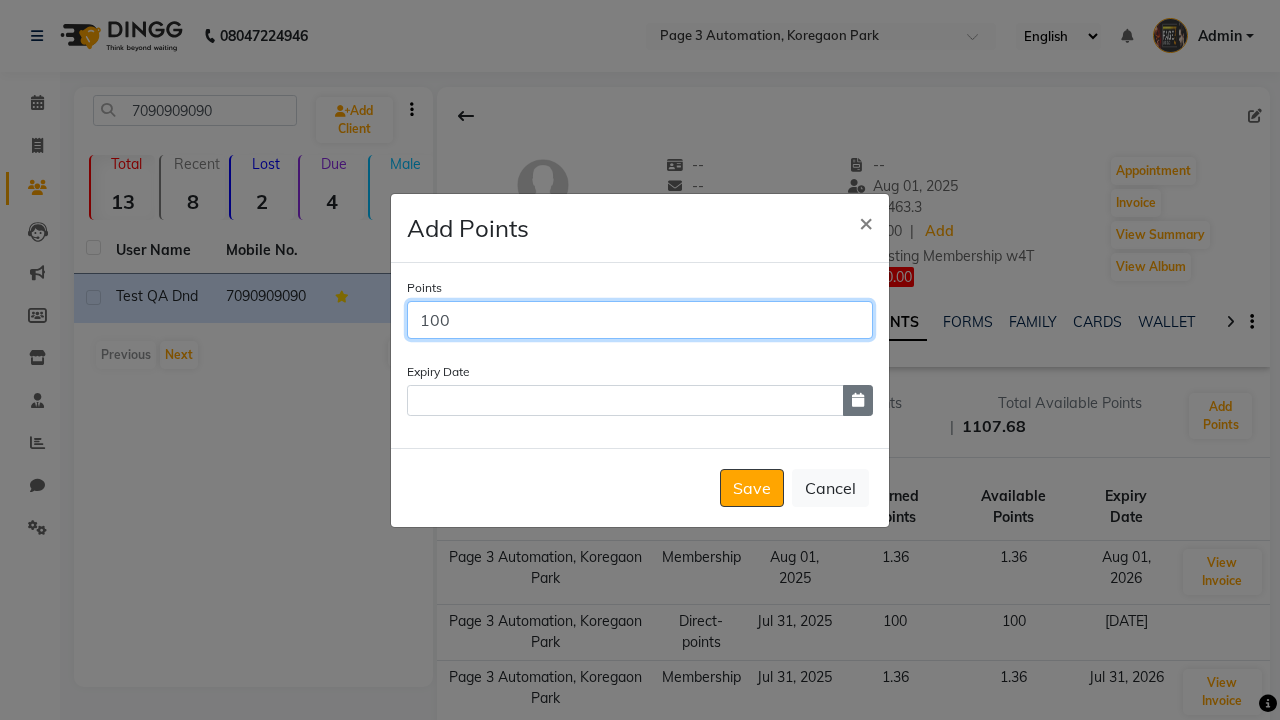type on "100" 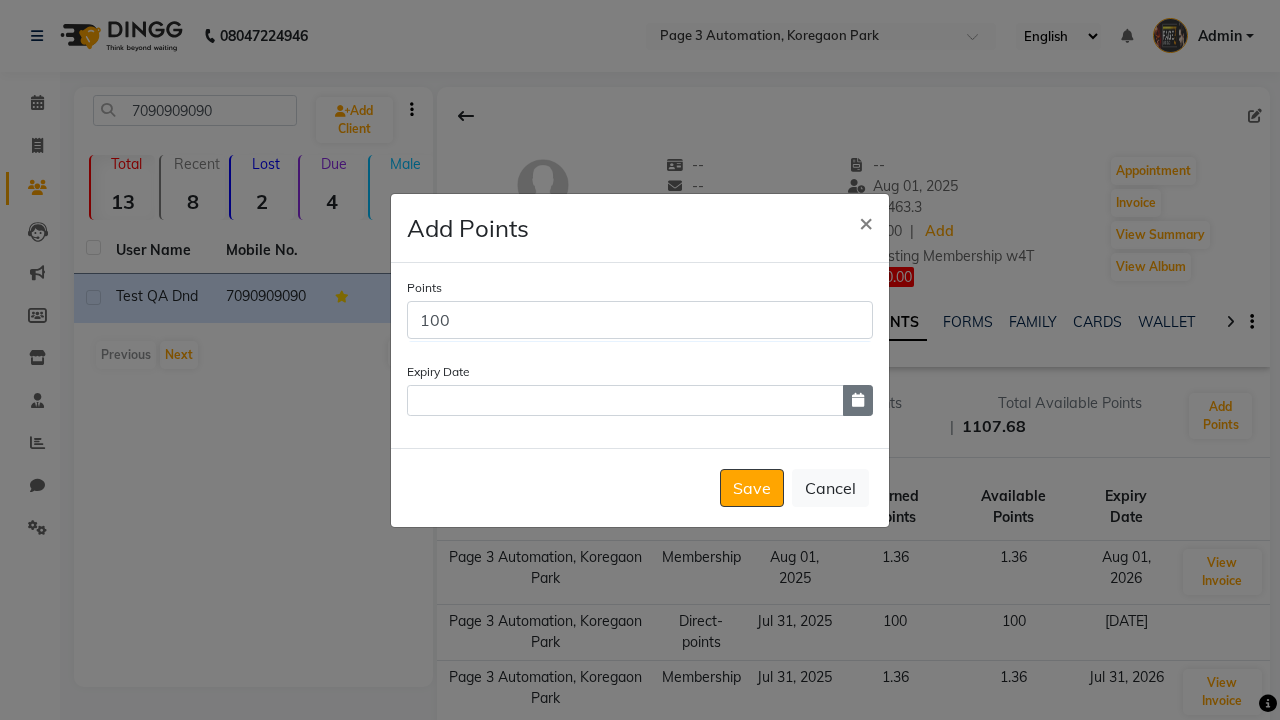 click 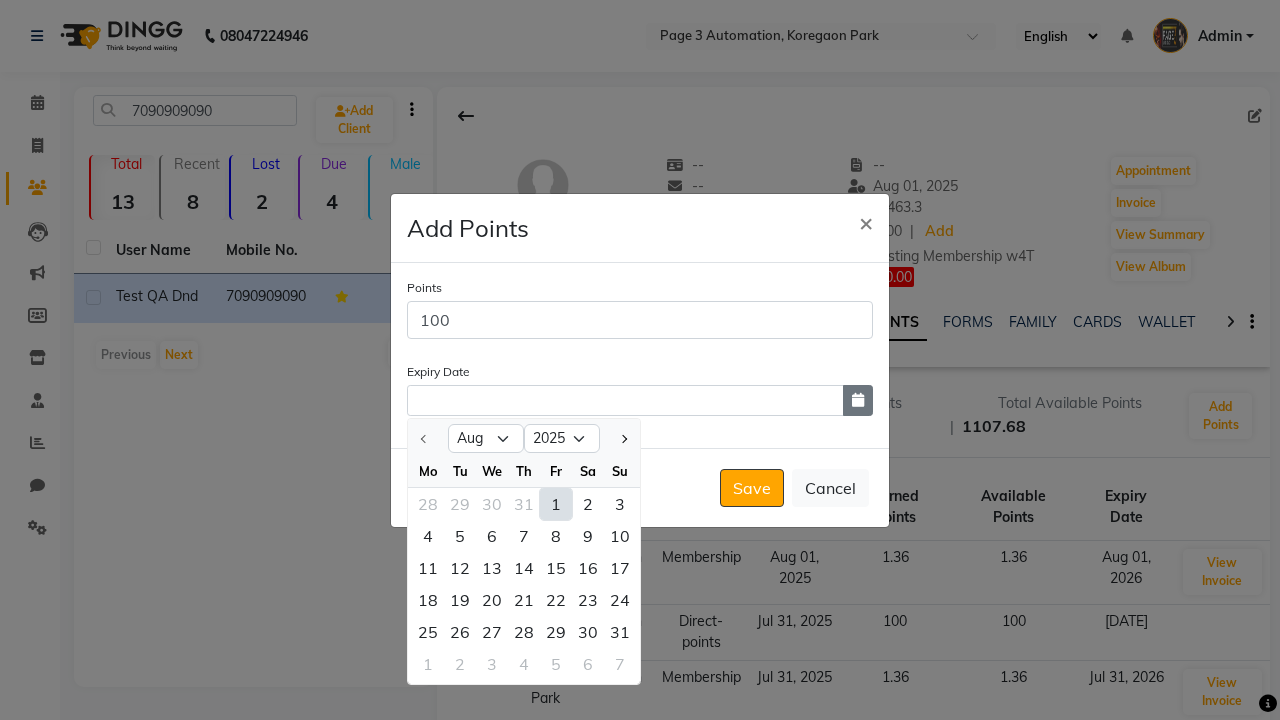 select on "12" 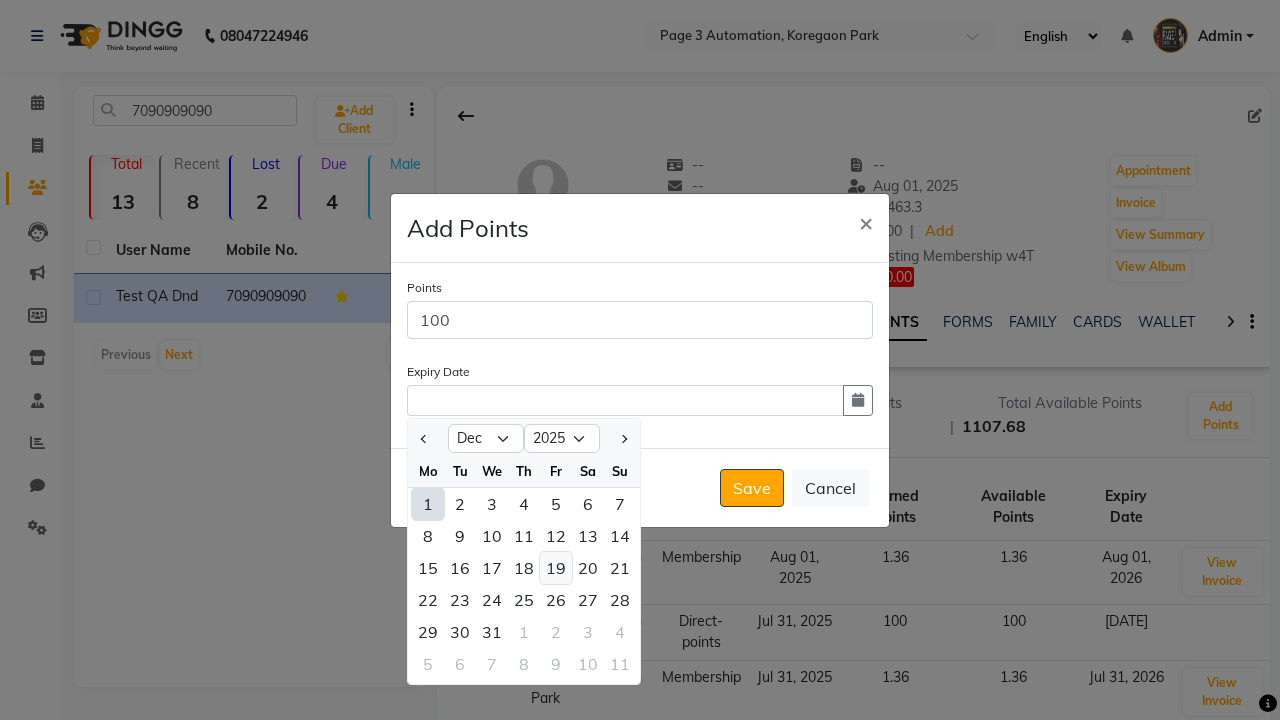 click on "19" 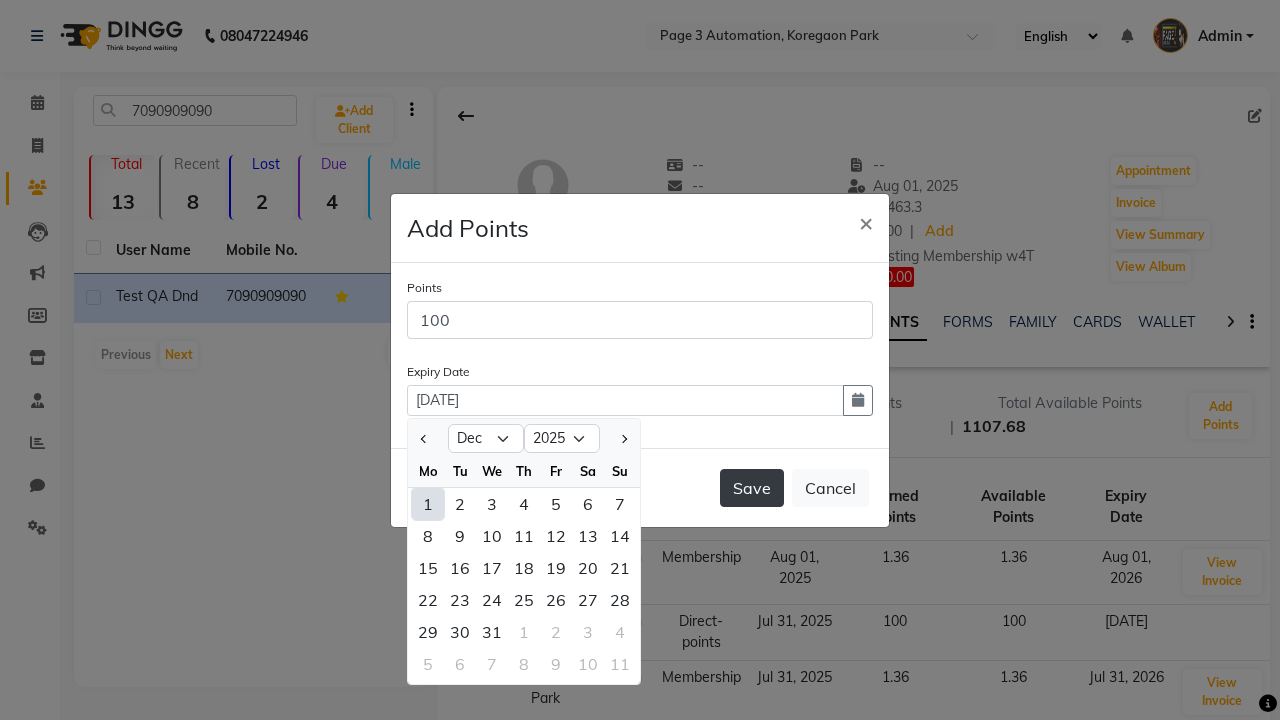 click on "Save" 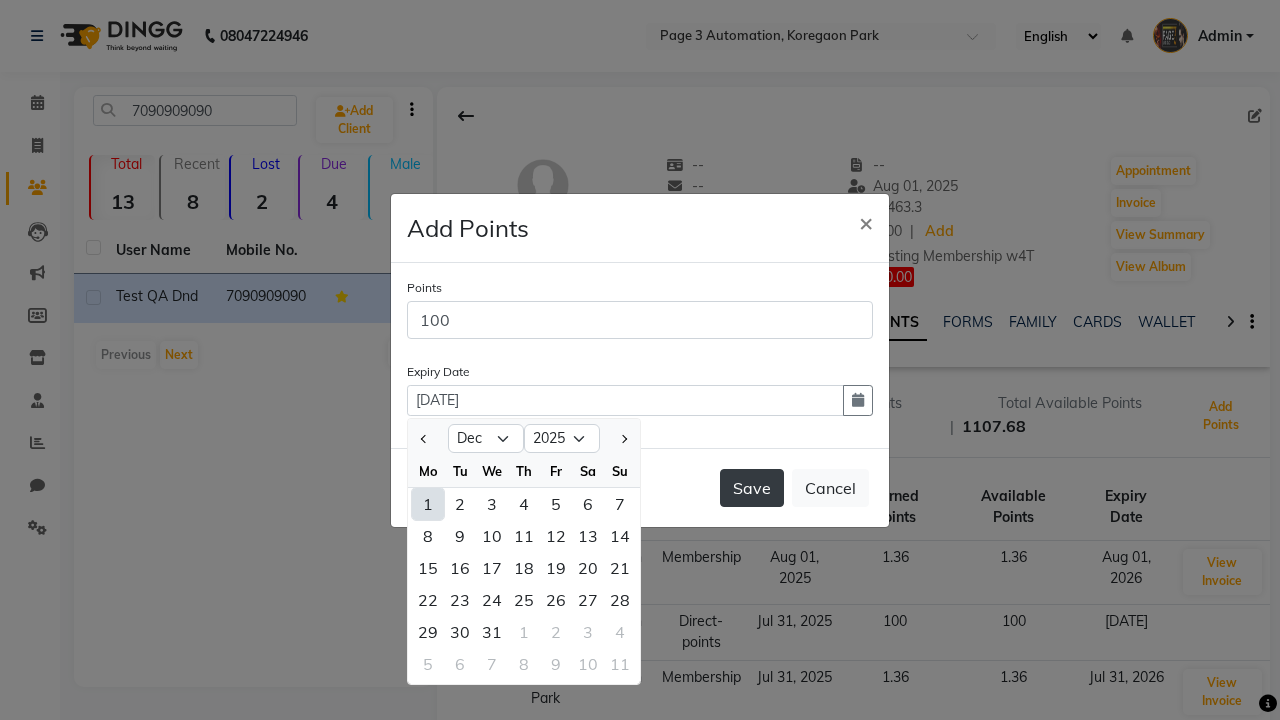 type 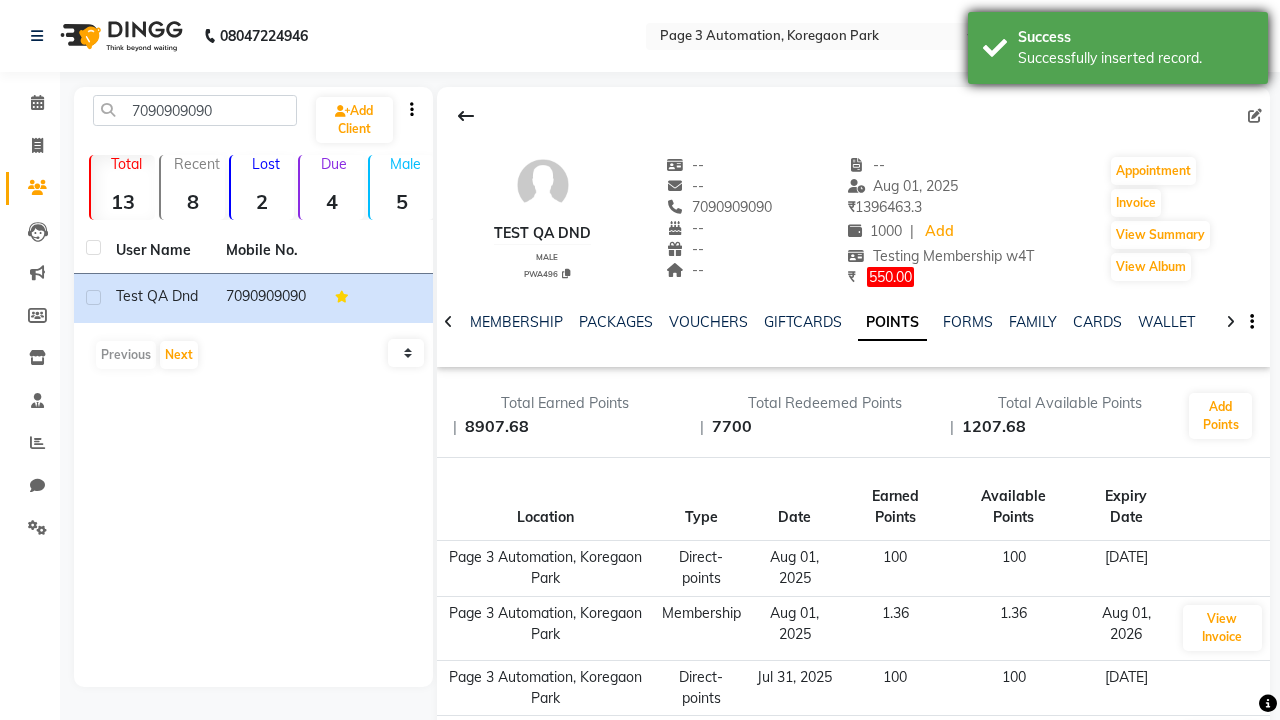 click on "Successfully inserted record." at bounding box center (1135, 58) 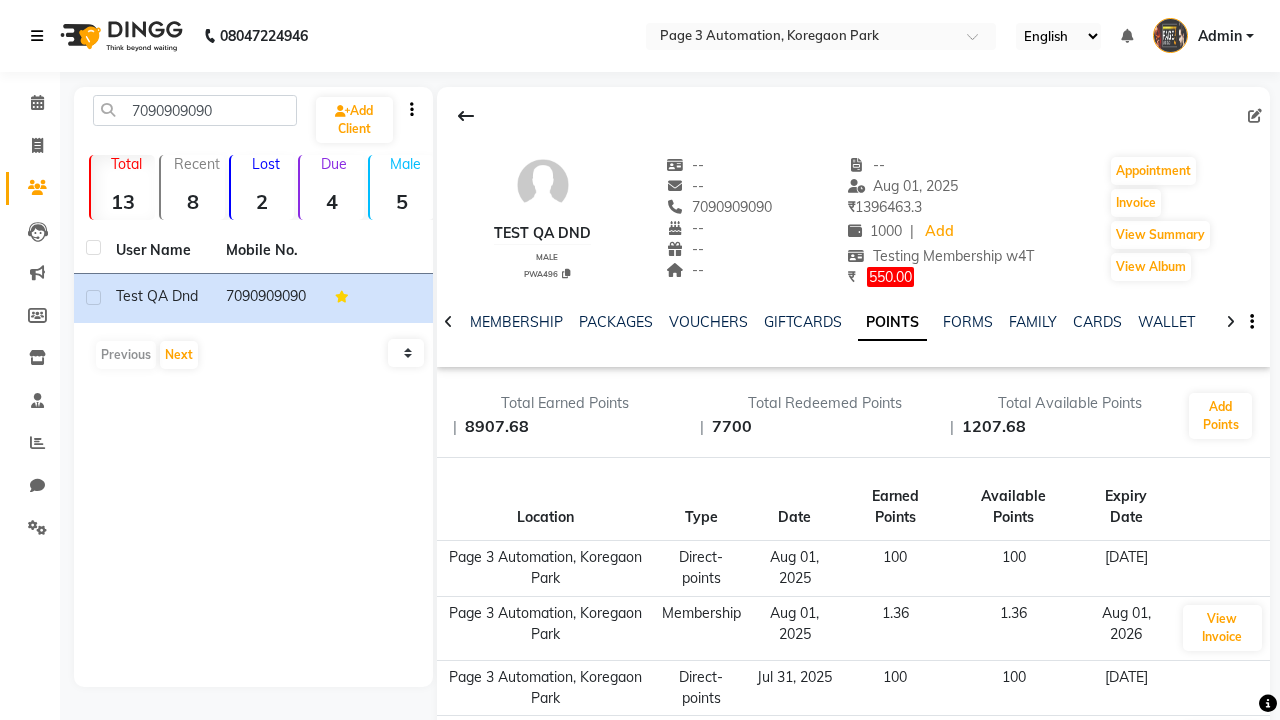 click at bounding box center (37, 36) 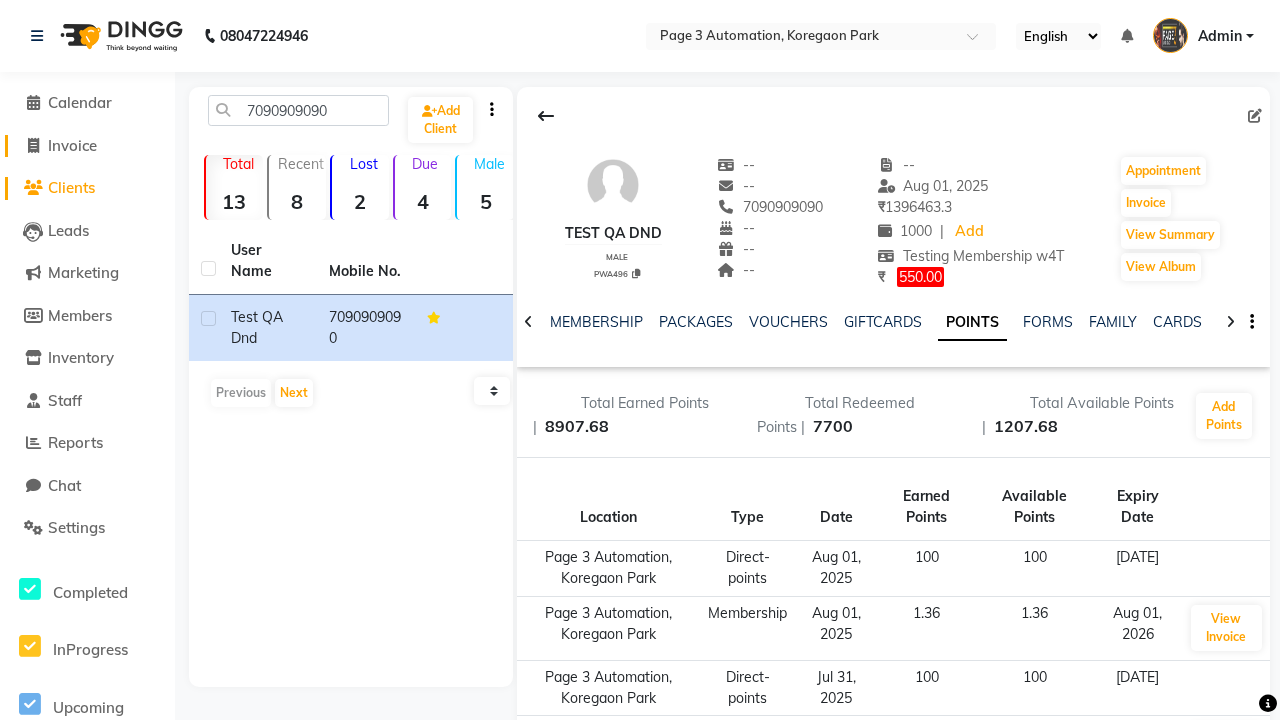 click on "Invoice" 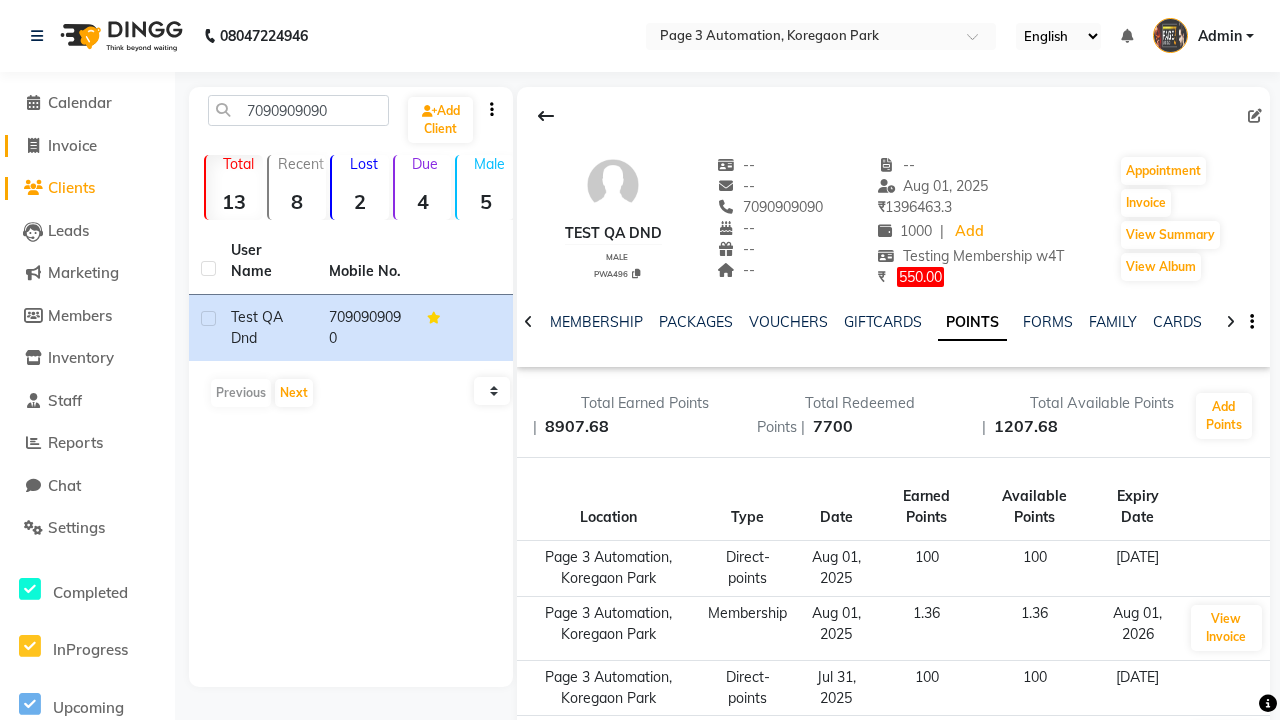 select on "2774" 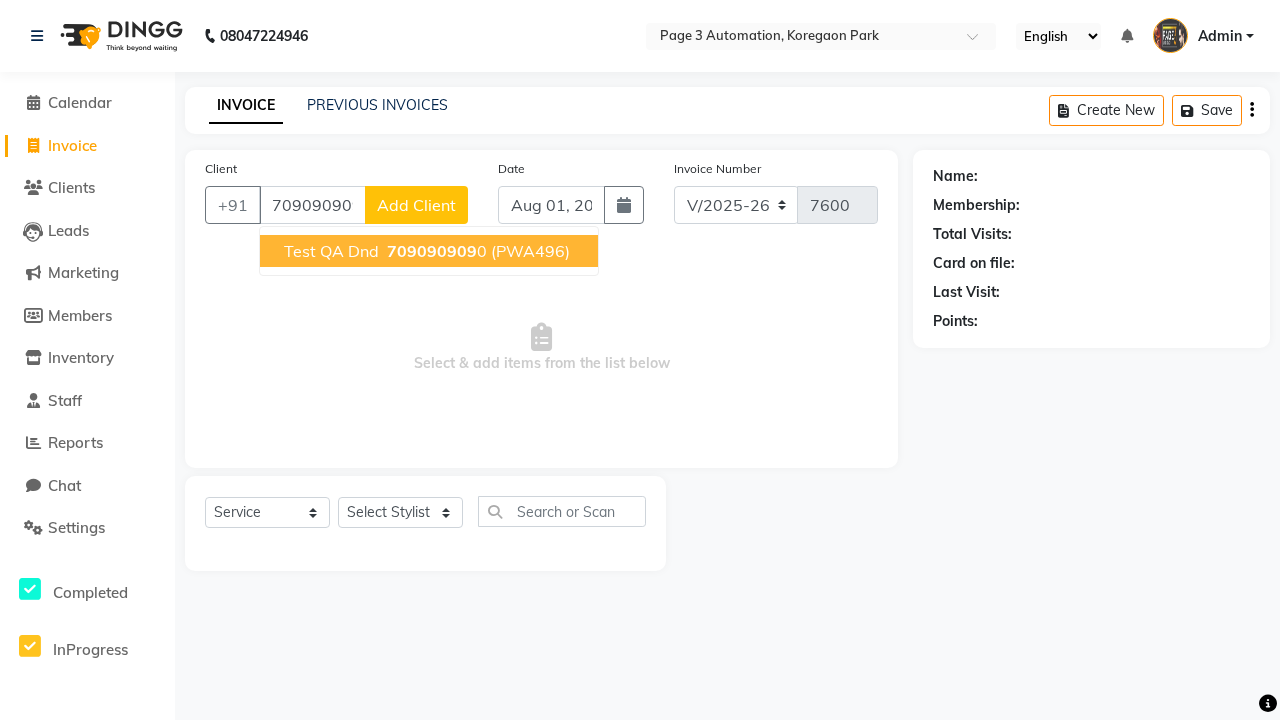 click on "709090909" at bounding box center (432, 251) 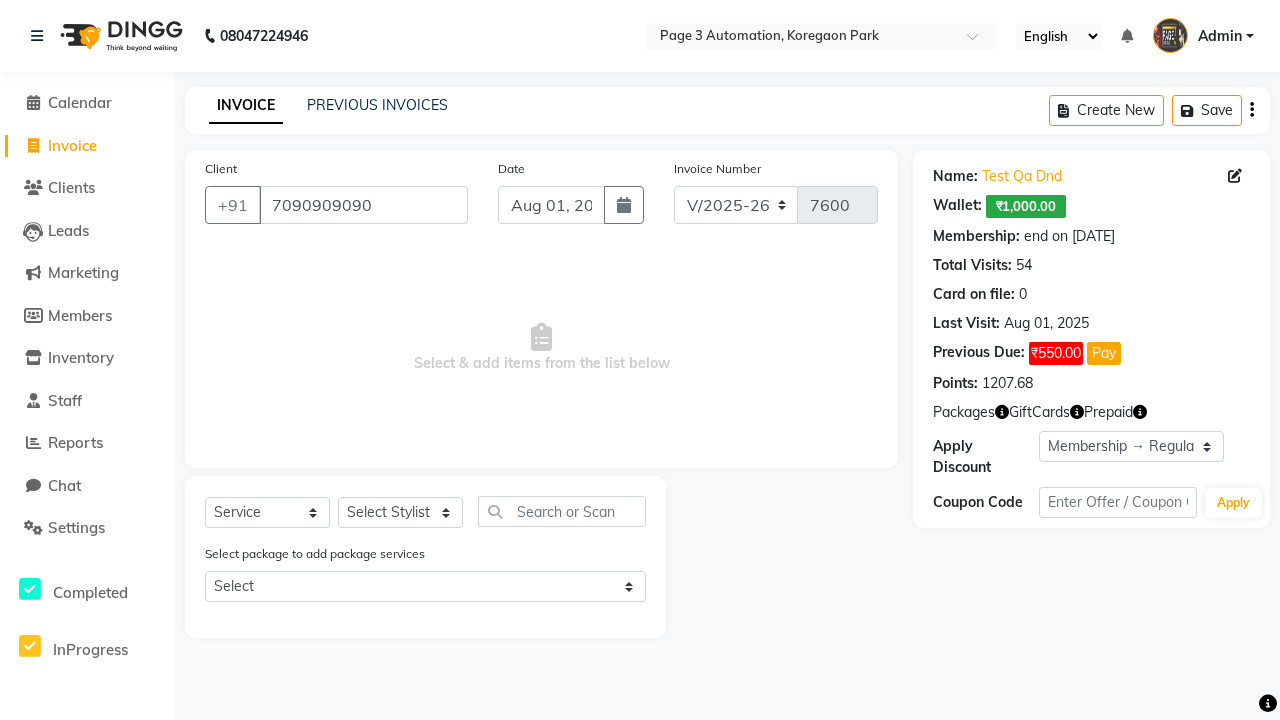 select on "0:" 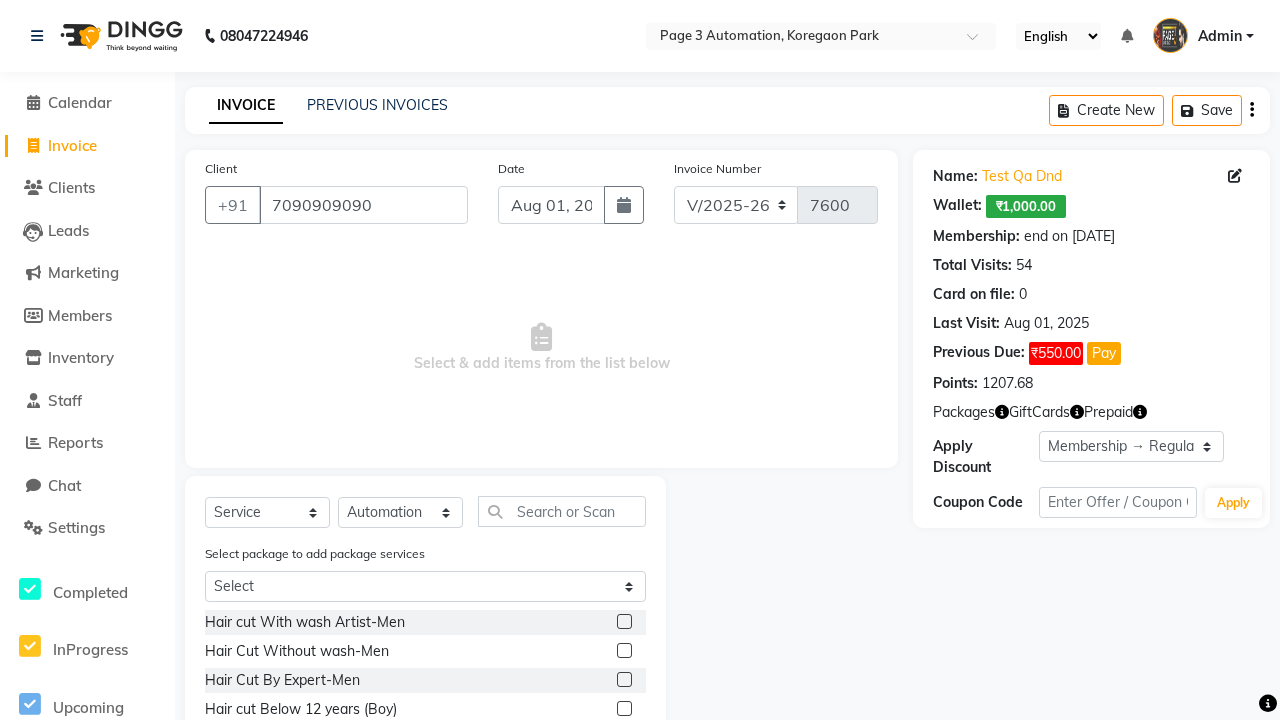 click 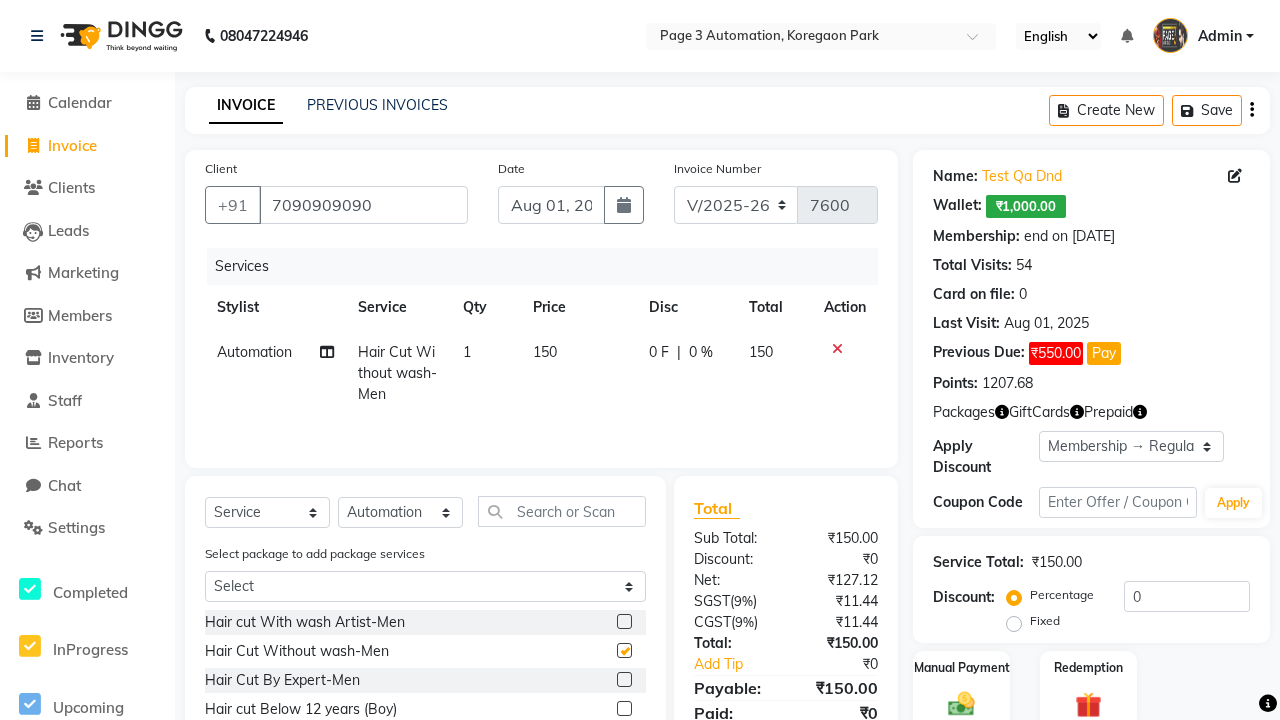 checkbox on "false" 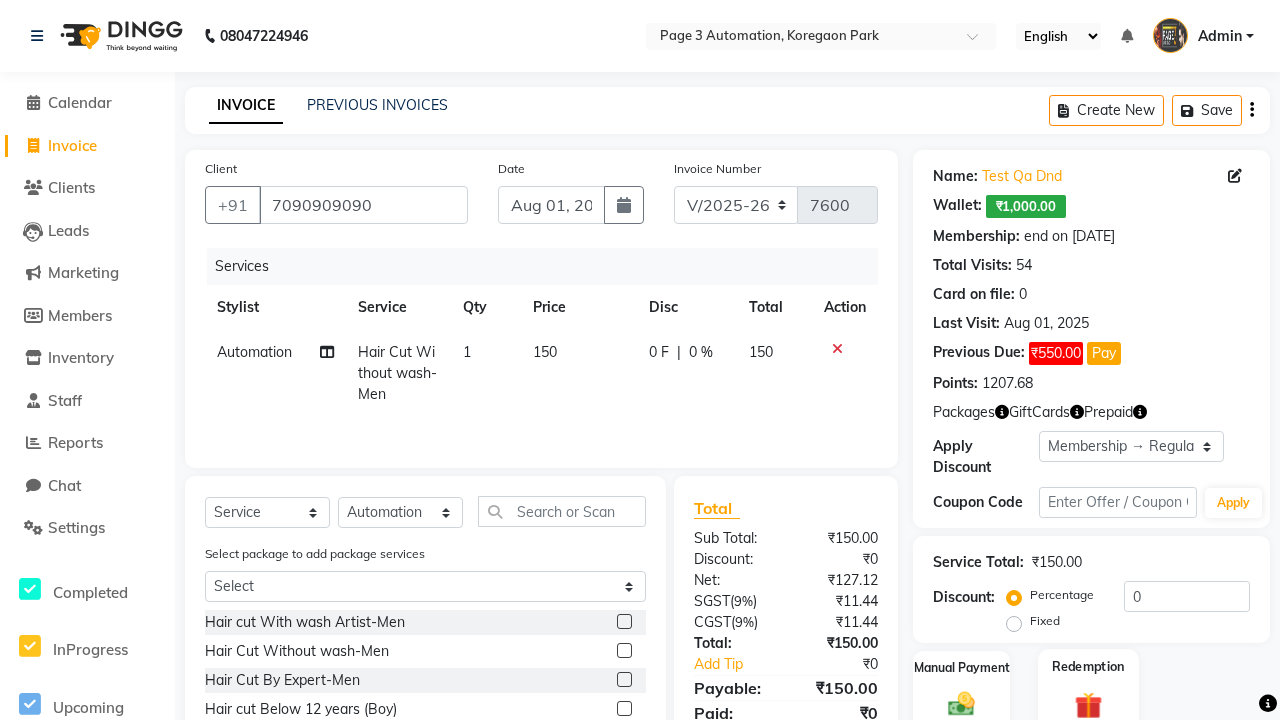 click 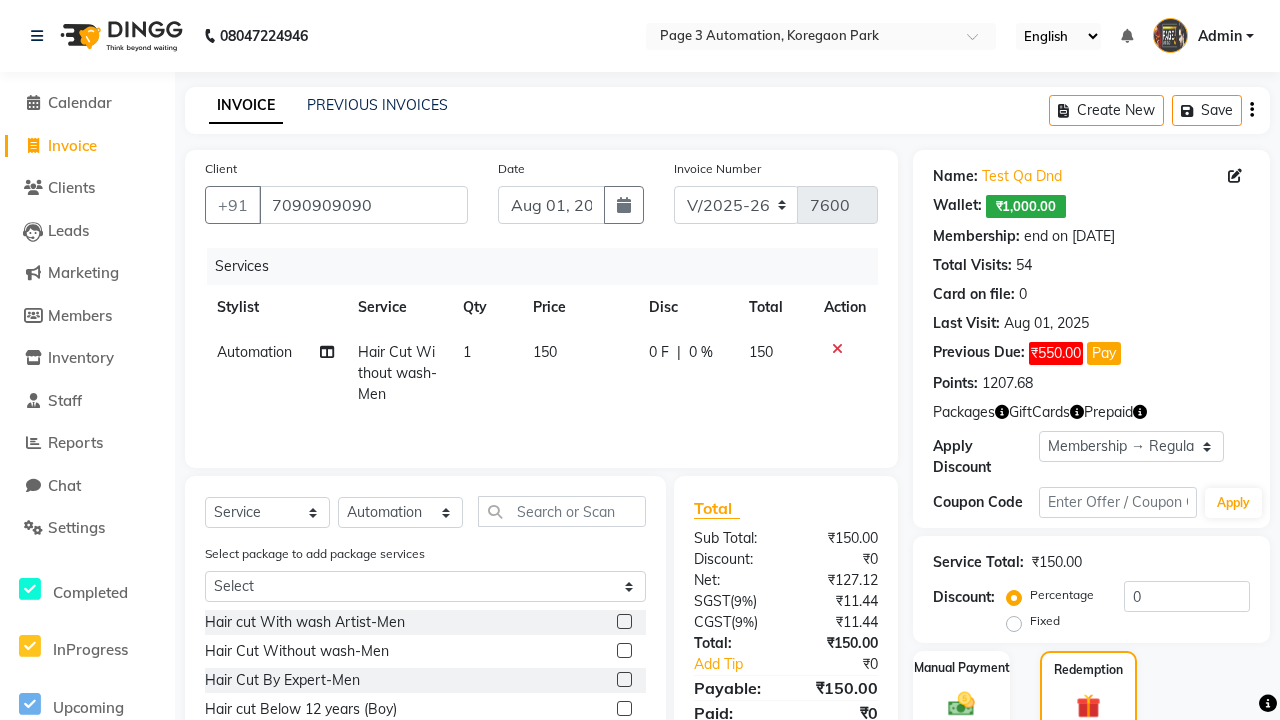 click on "Points" 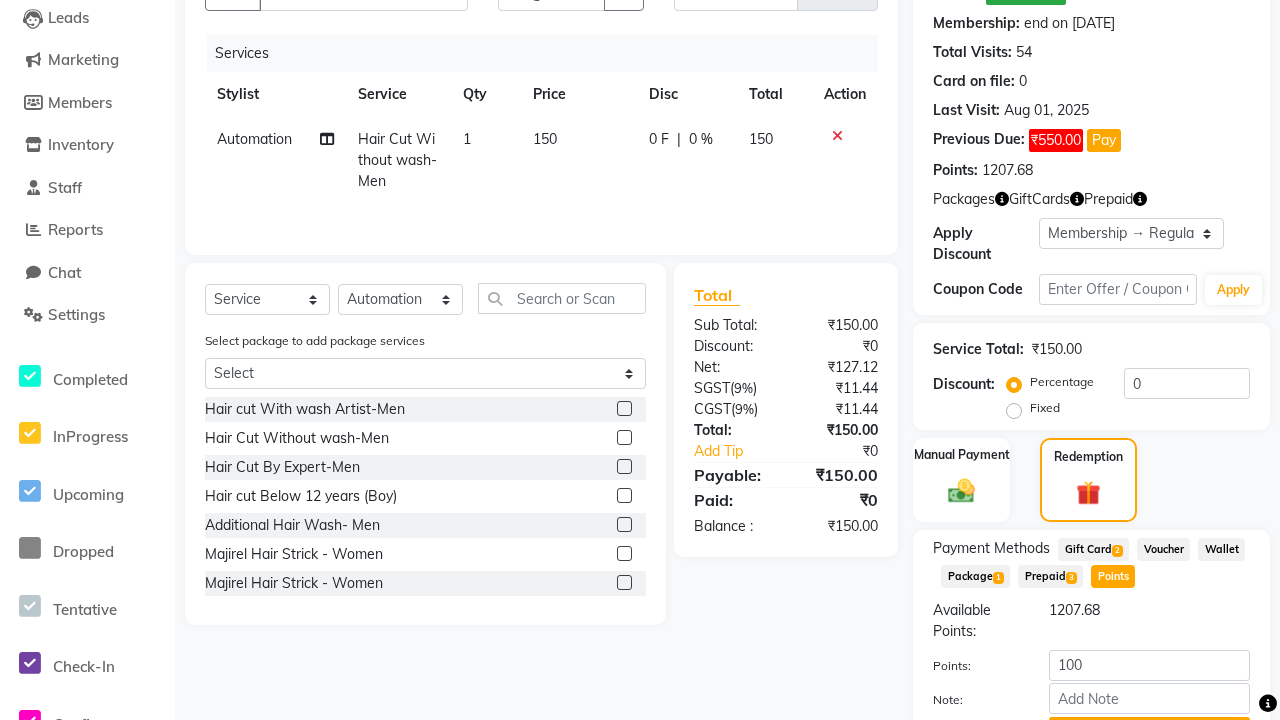 click on "Add Points" 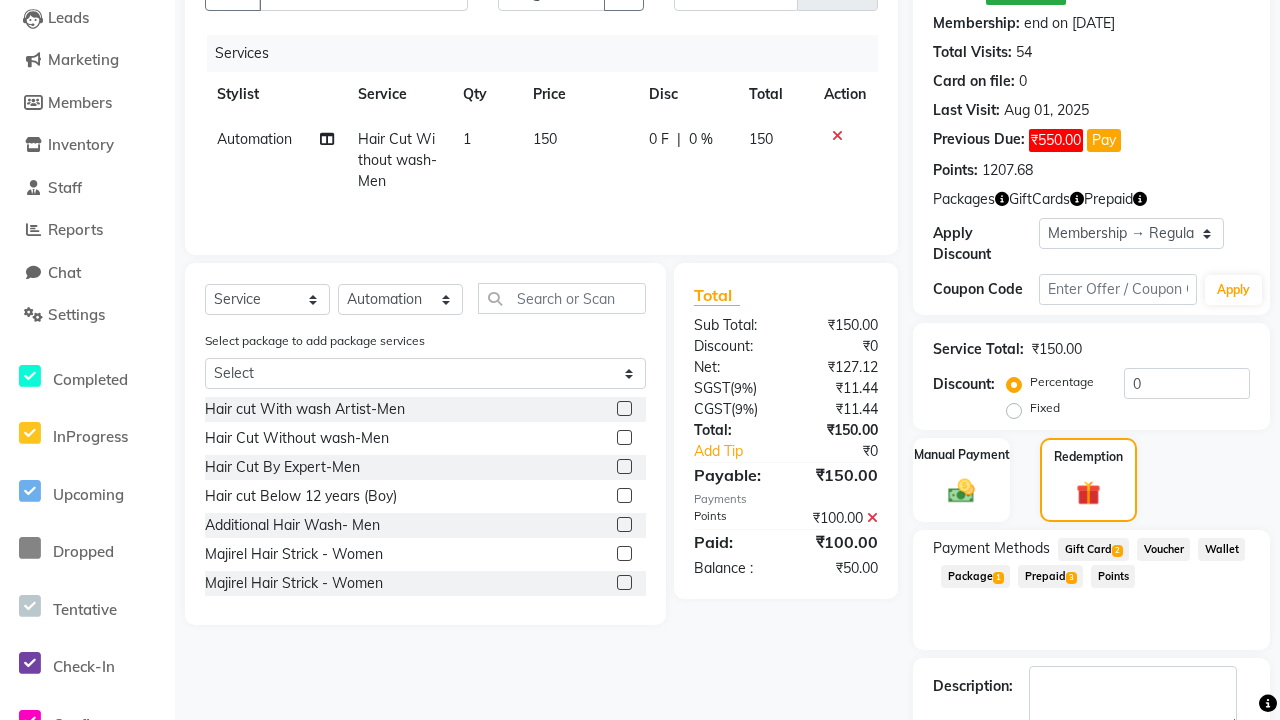 scroll, scrollTop: 240, scrollLeft: 0, axis: vertical 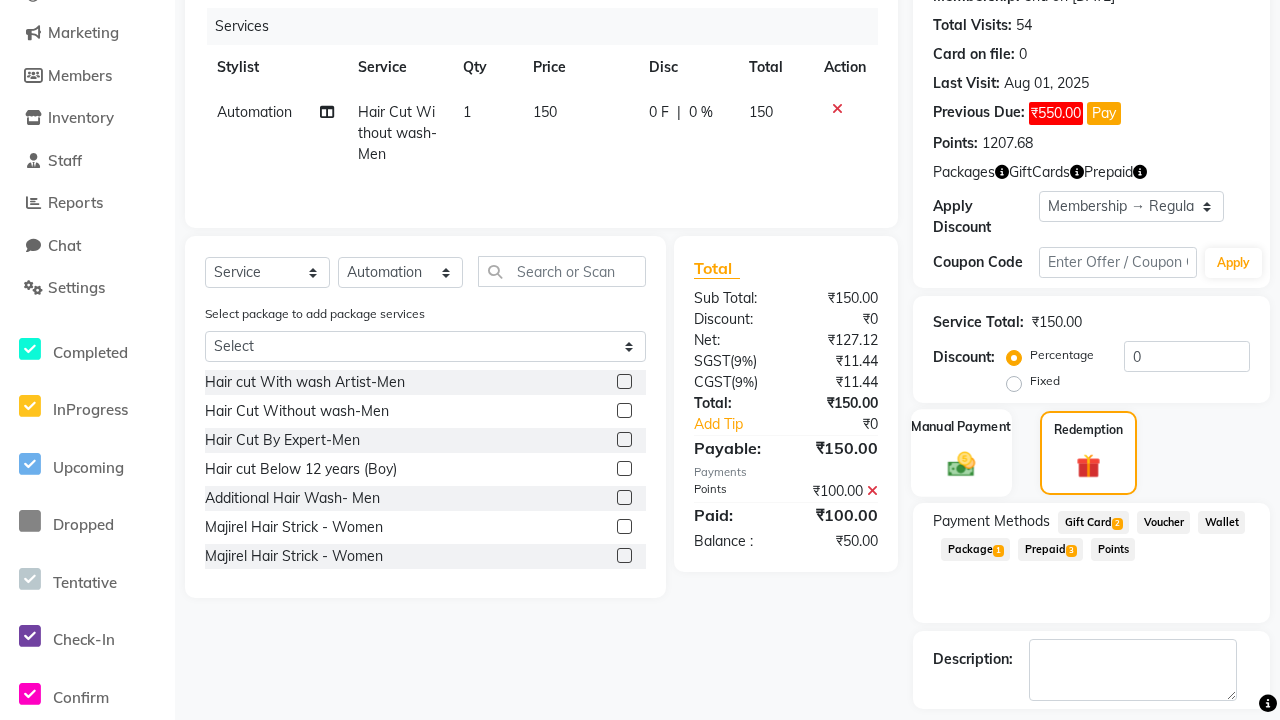 click 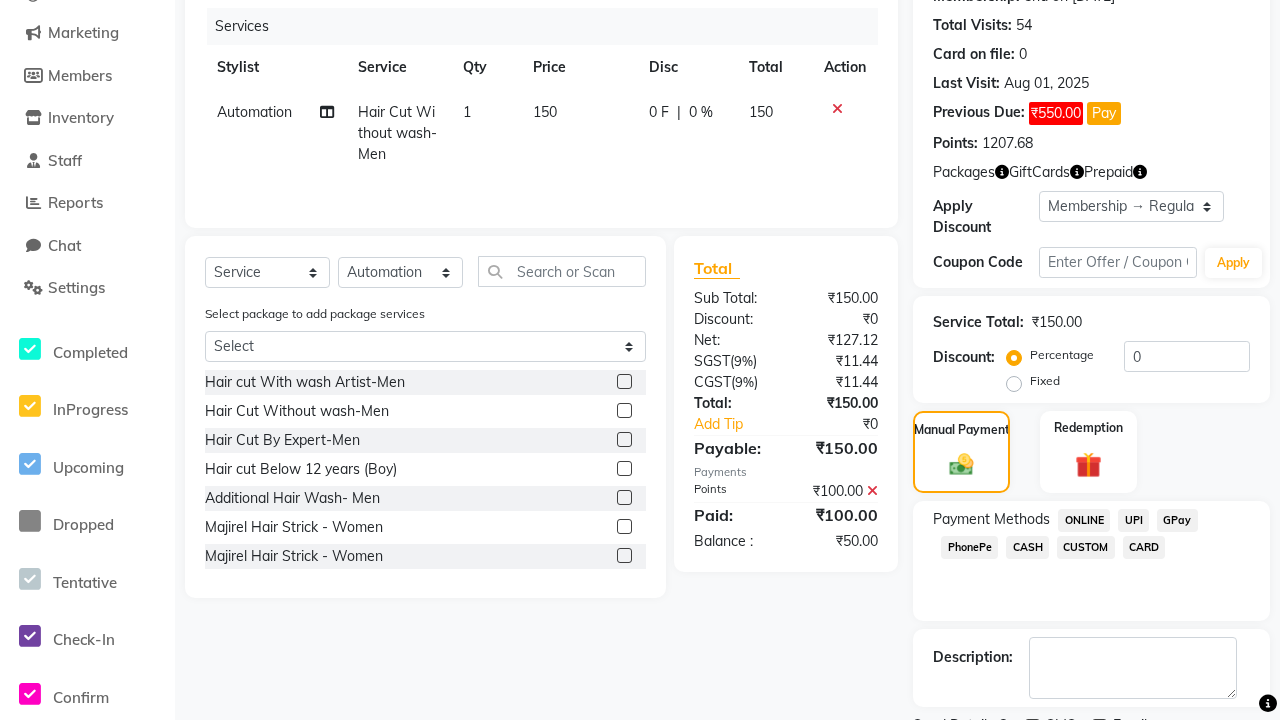 click on "ONLINE" 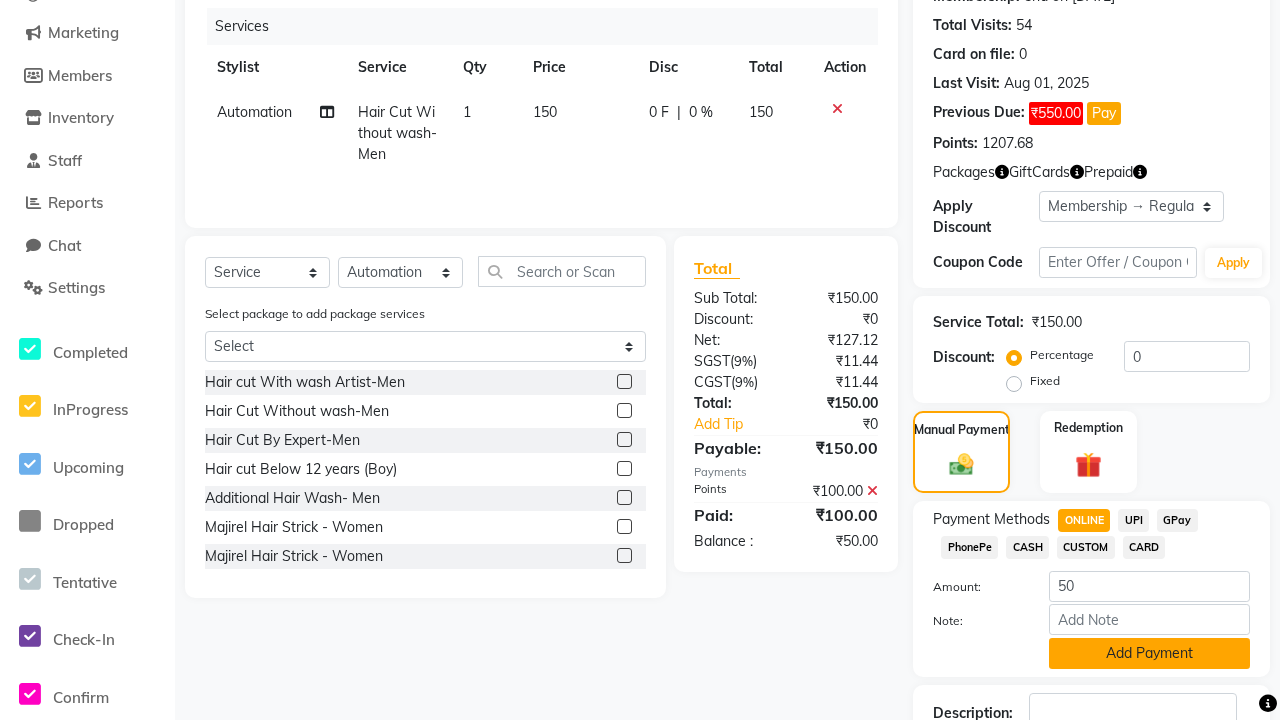 click on "Add Payment" 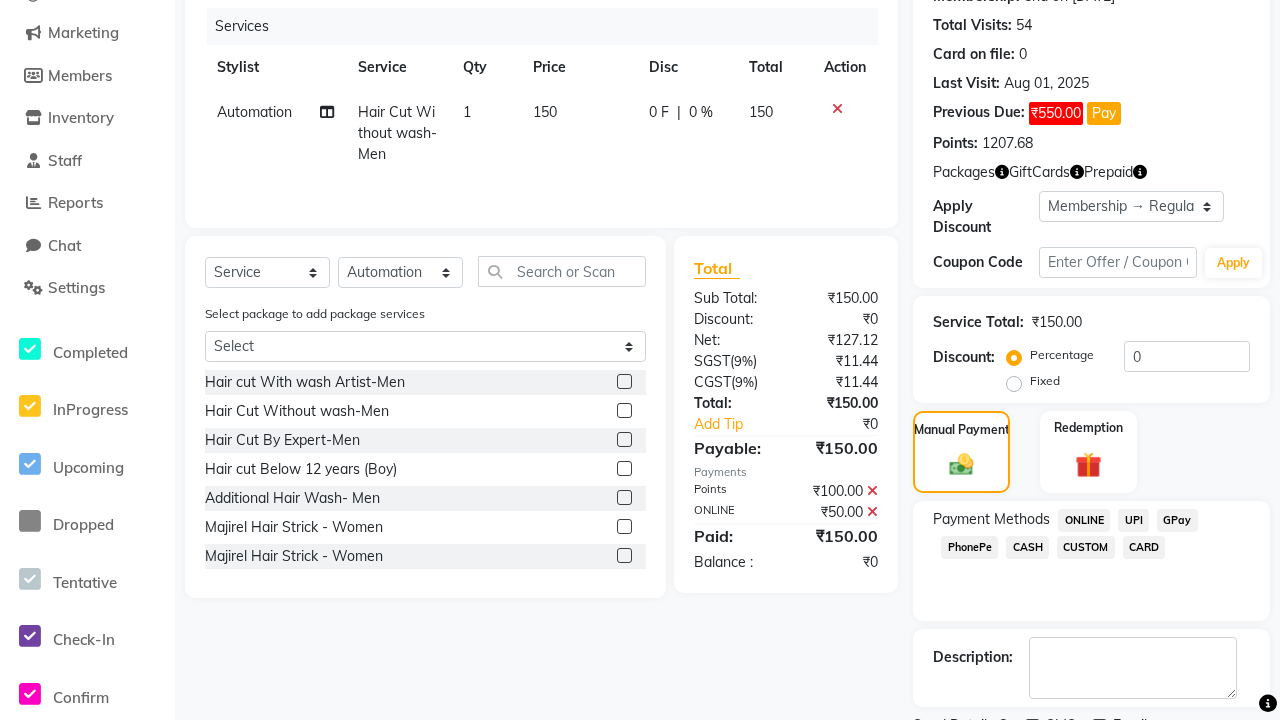 click 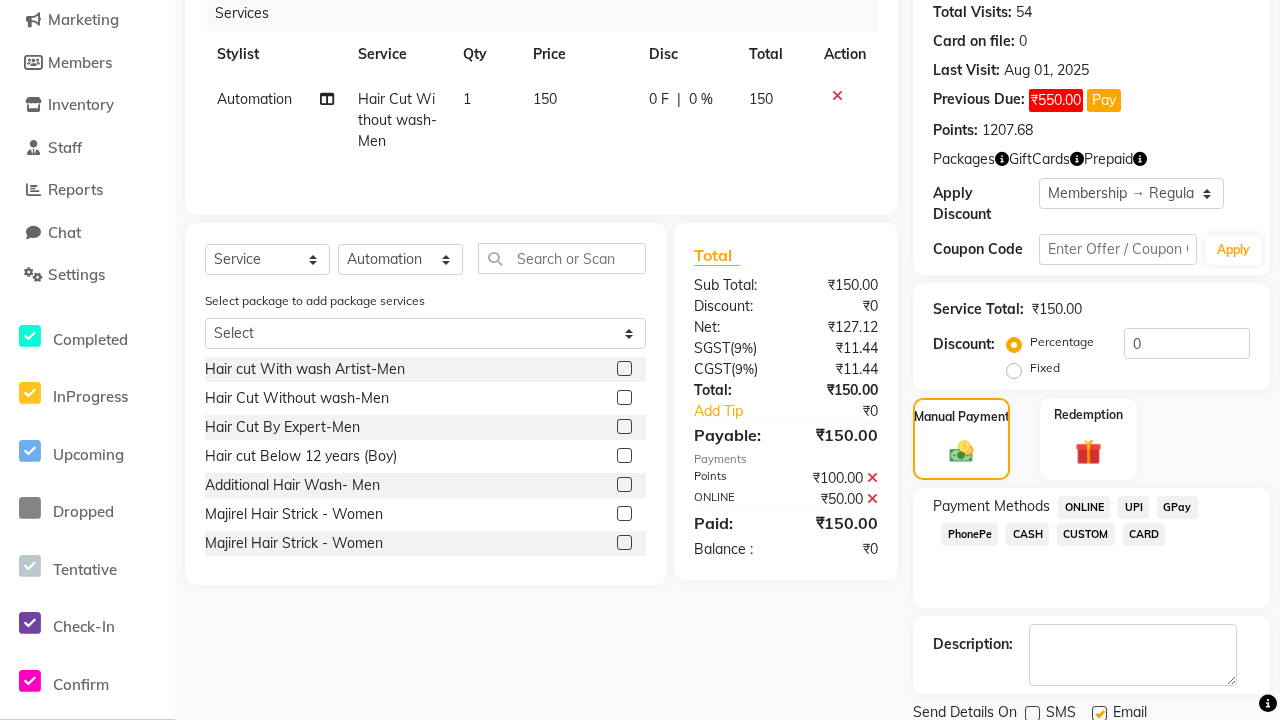 click 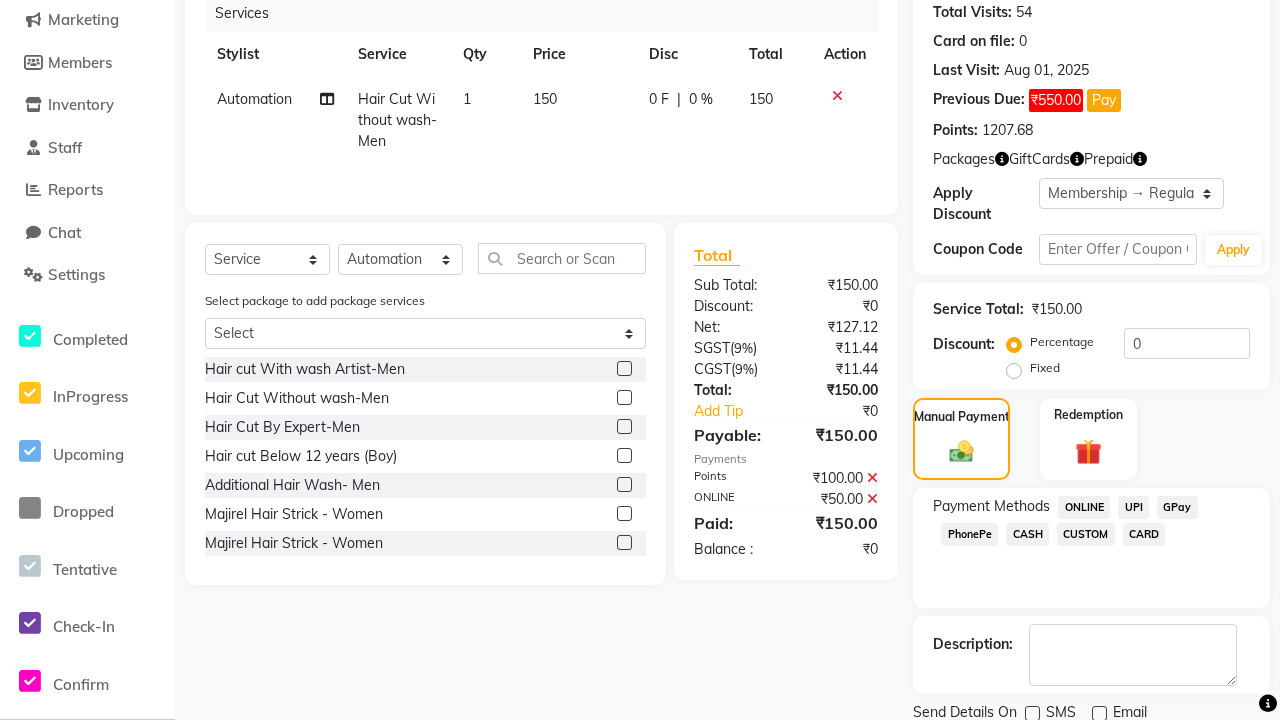 click on "Checkout" 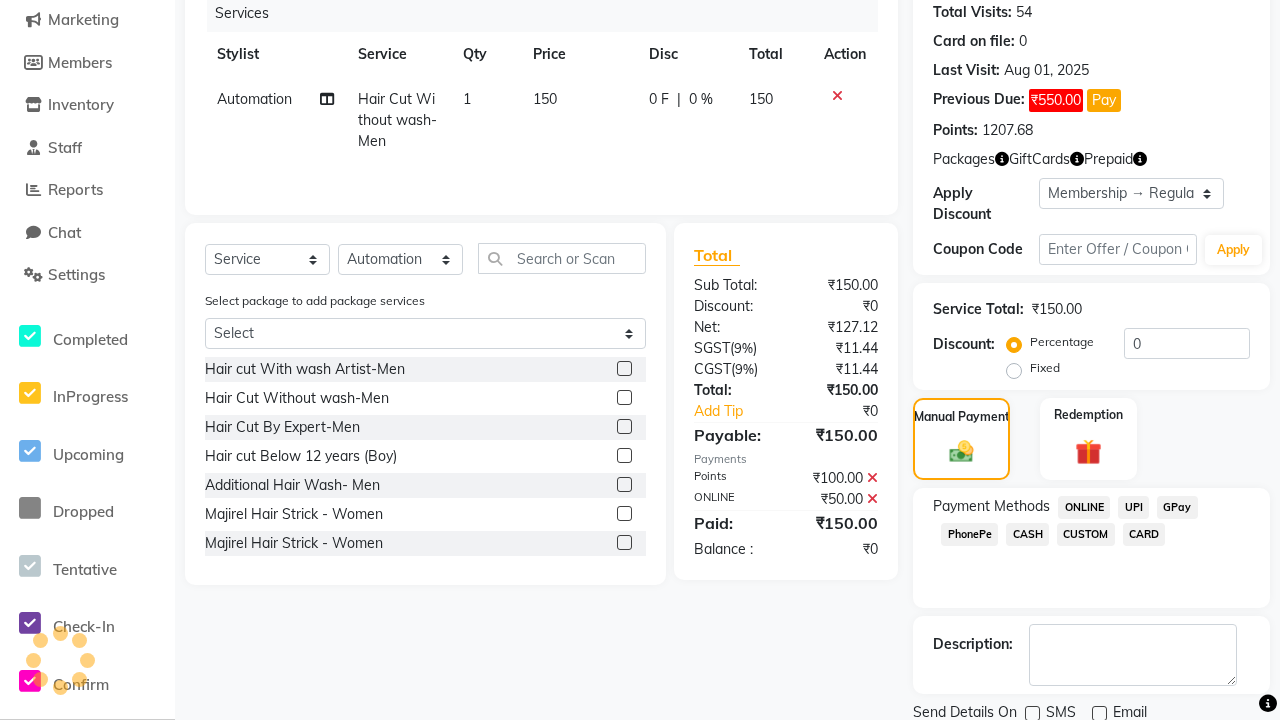 scroll, scrollTop: 325, scrollLeft: 0, axis: vertical 